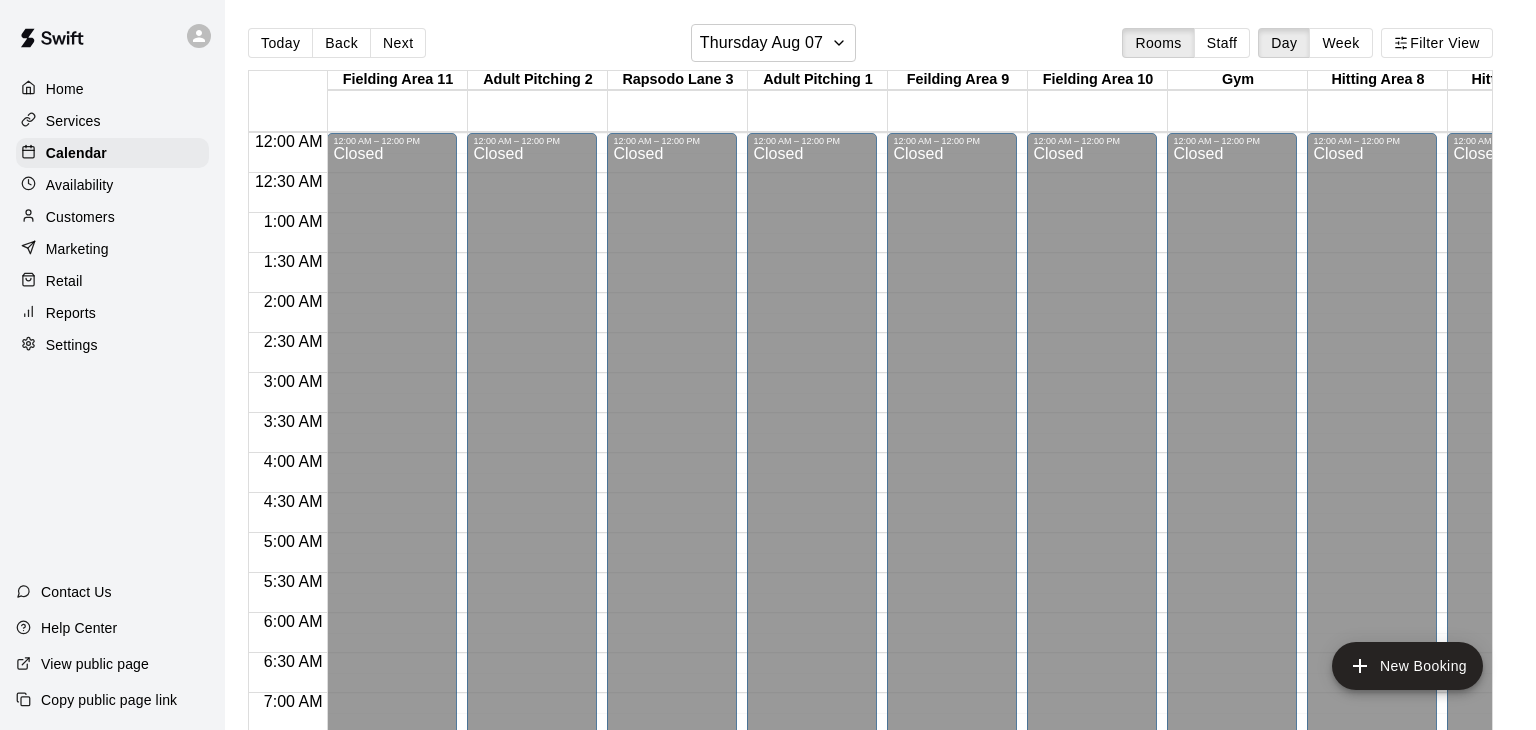scroll, scrollTop: 0, scrollLeft: 0, axis: both 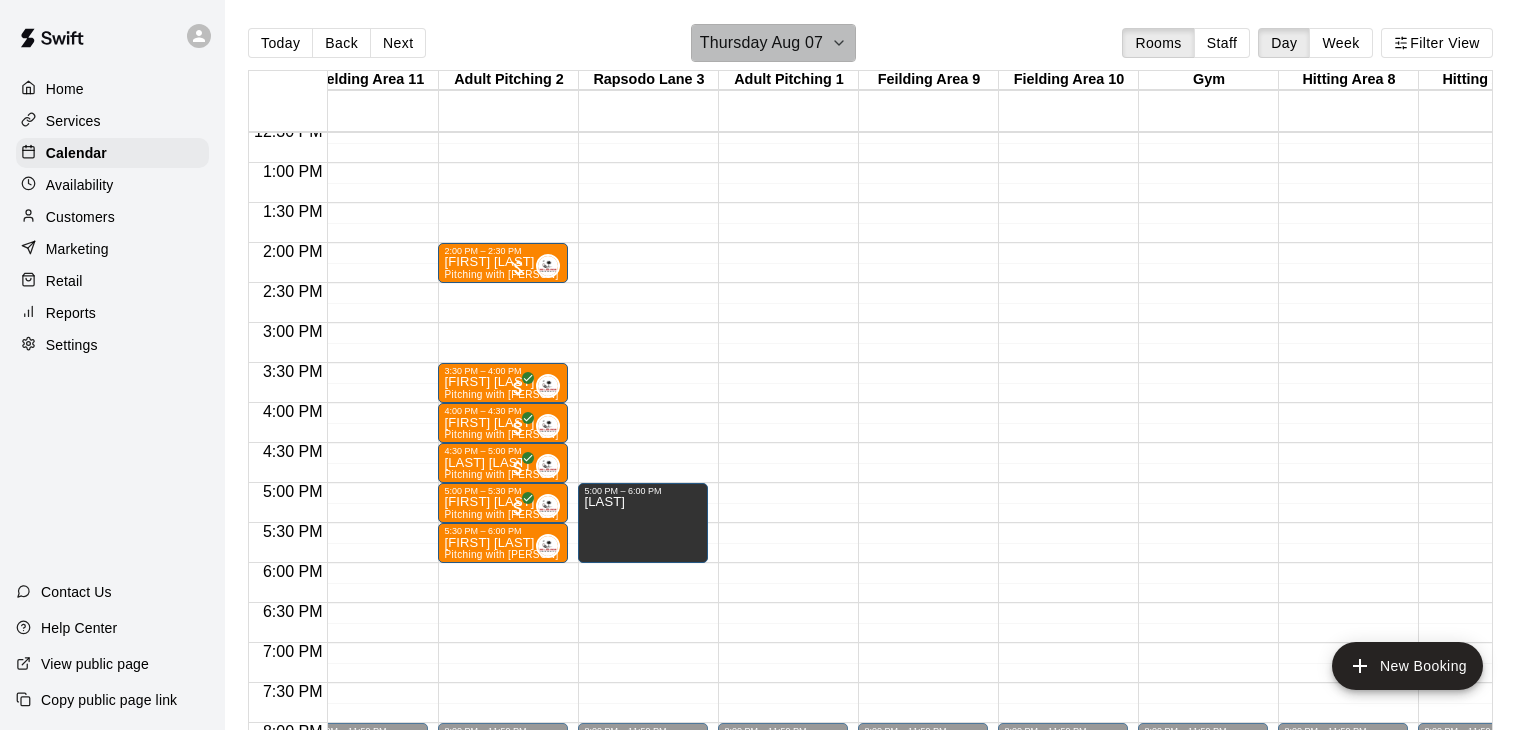 click 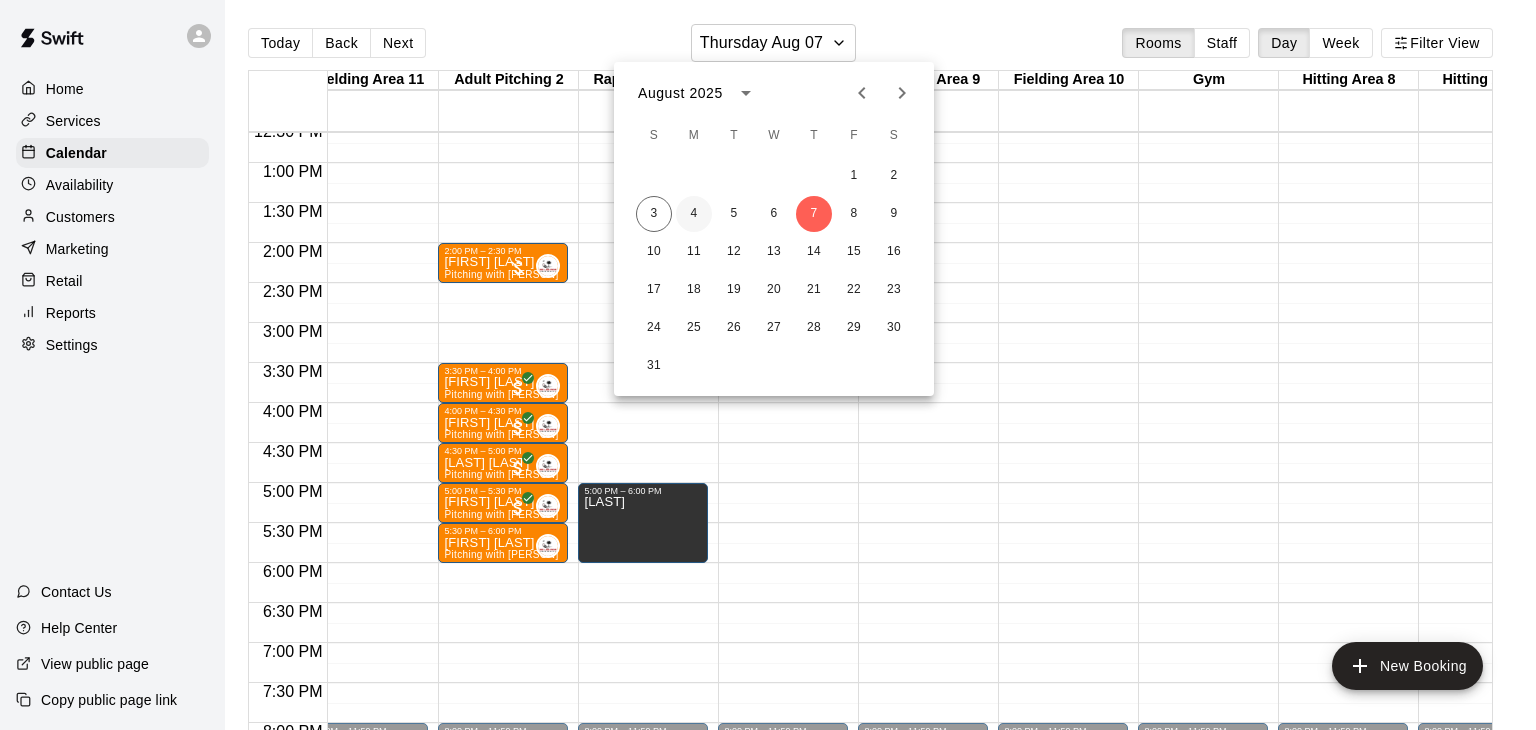 click on "4" at bounding box center [694, 214] 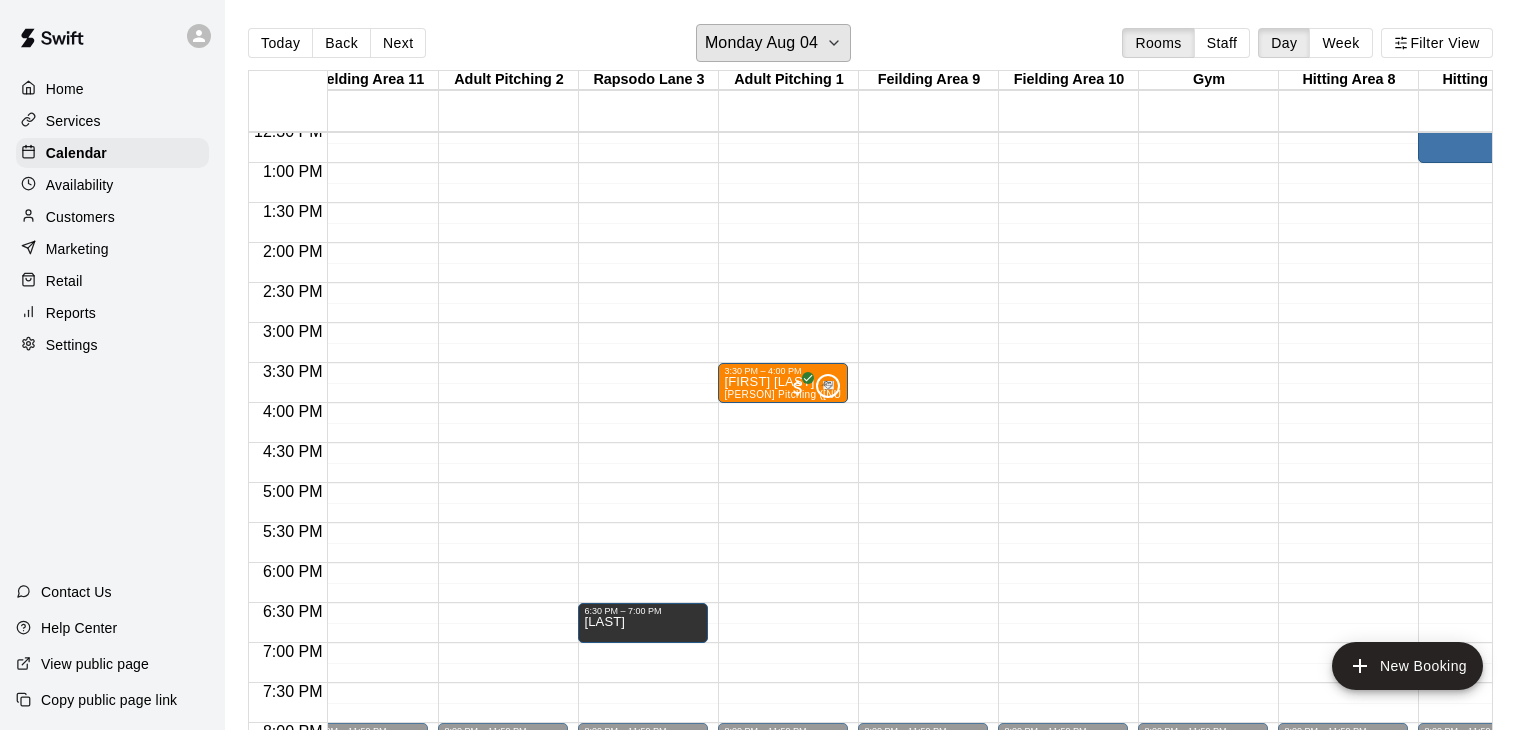 scroll, scrollTop: 1010, scrollLeft: 112, axis: both 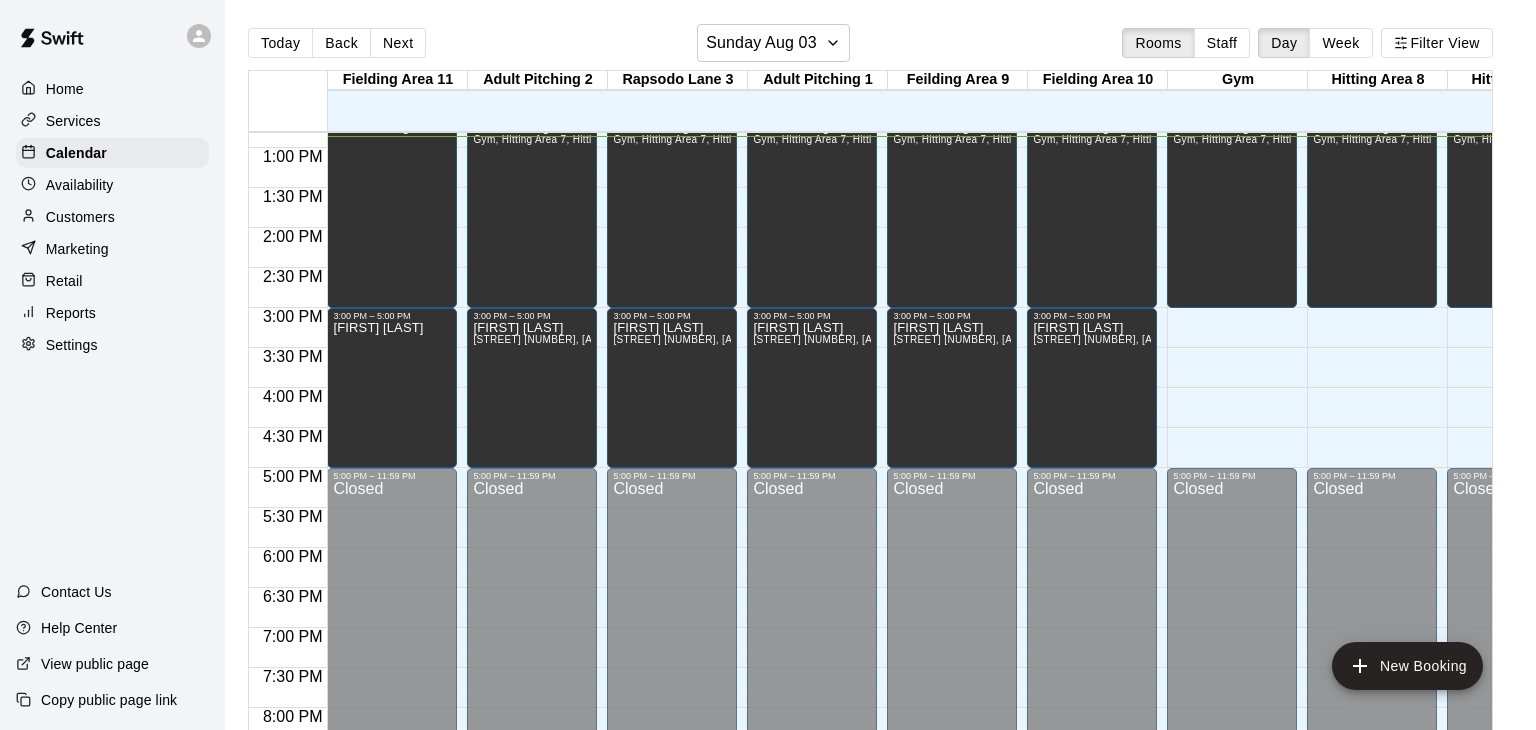click on "Customers" at bounding box center [80, 217] 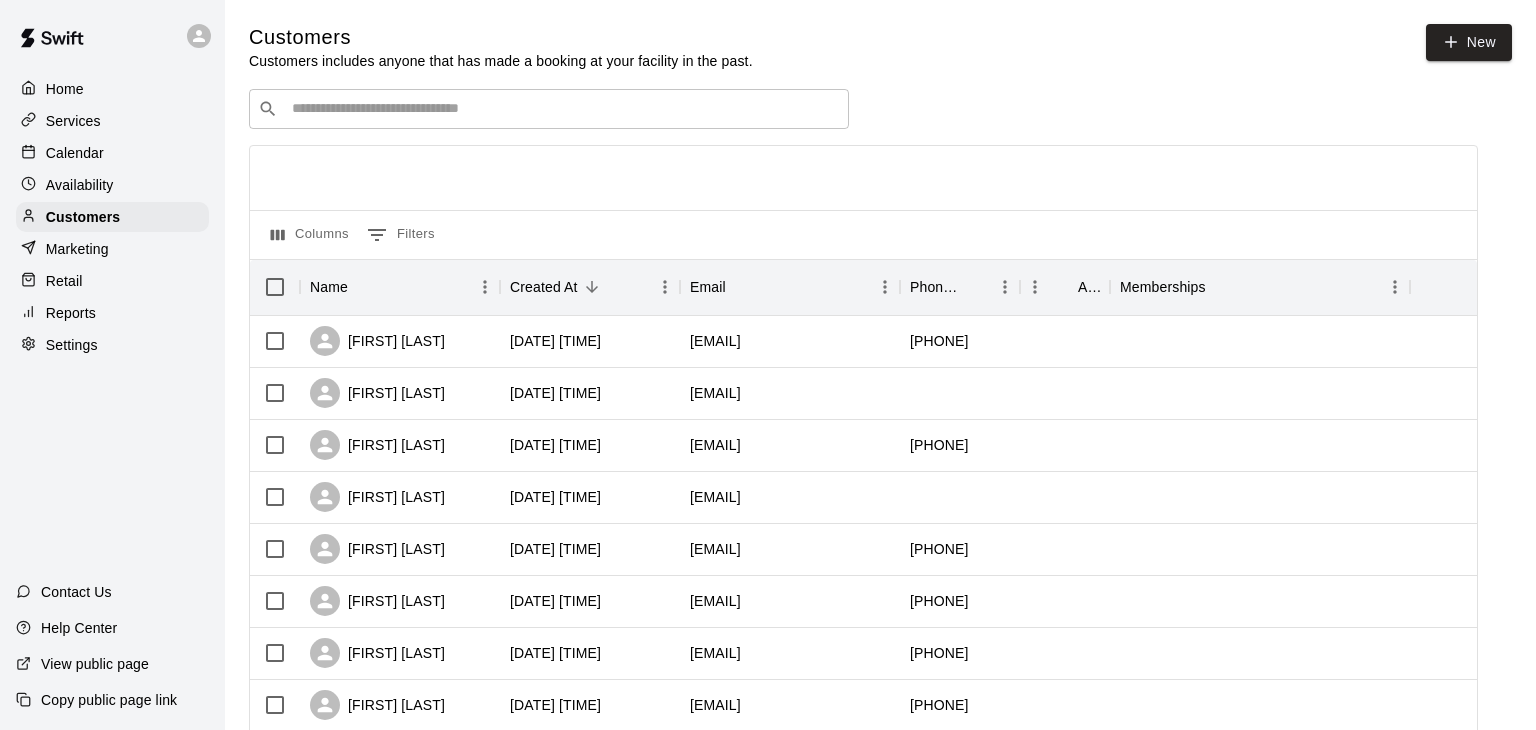 click at bounding box center [563, 109] 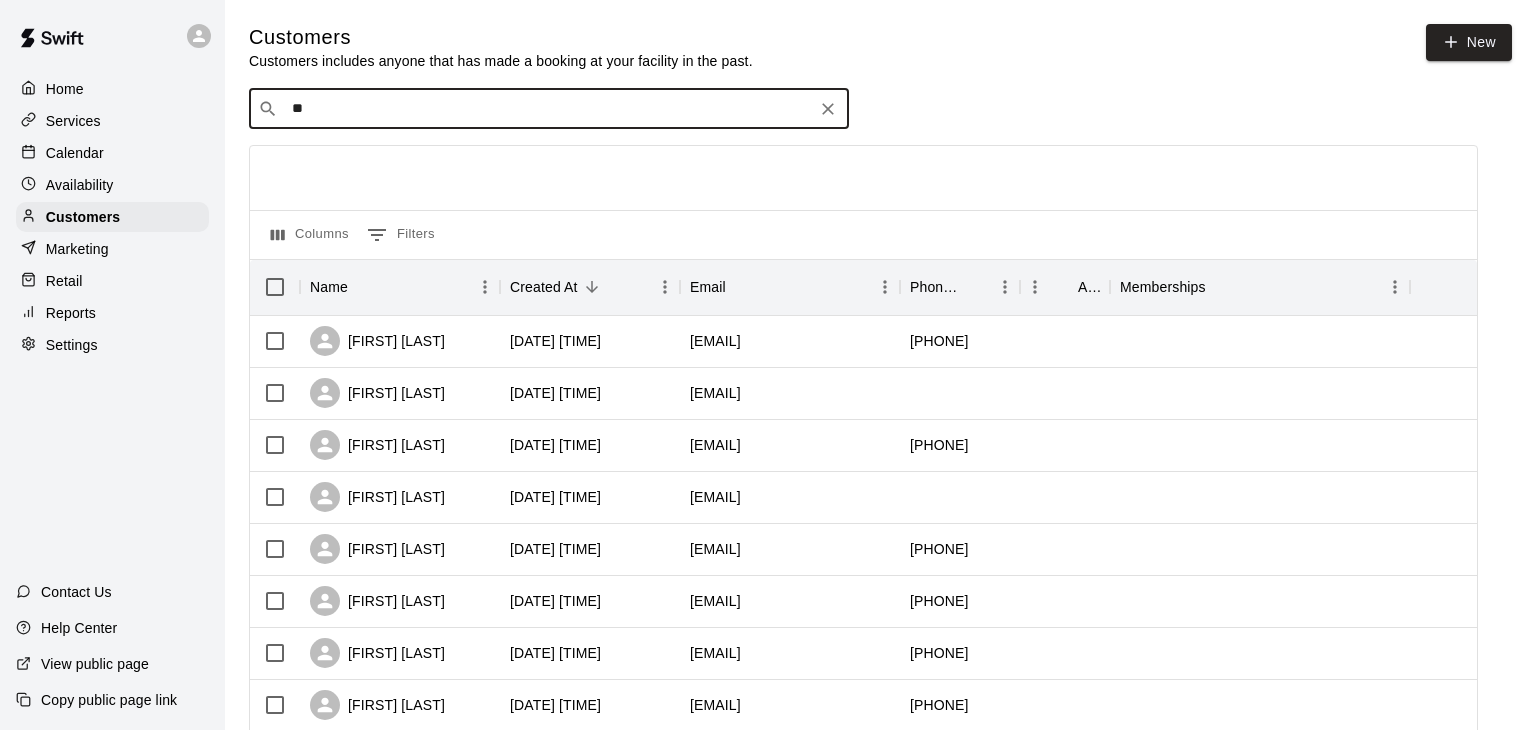 type on "*" 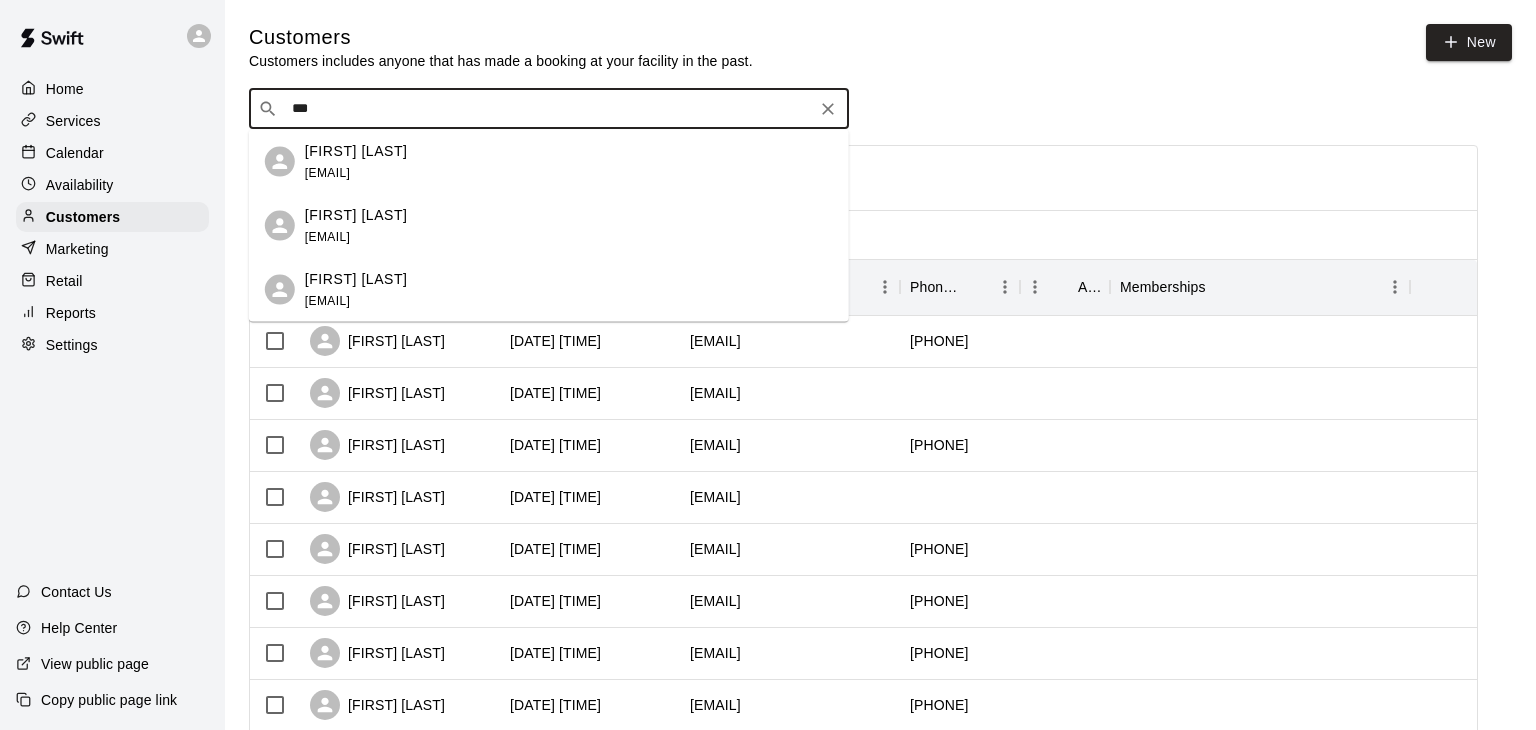 click on "***" at bounding box center [548, 109] 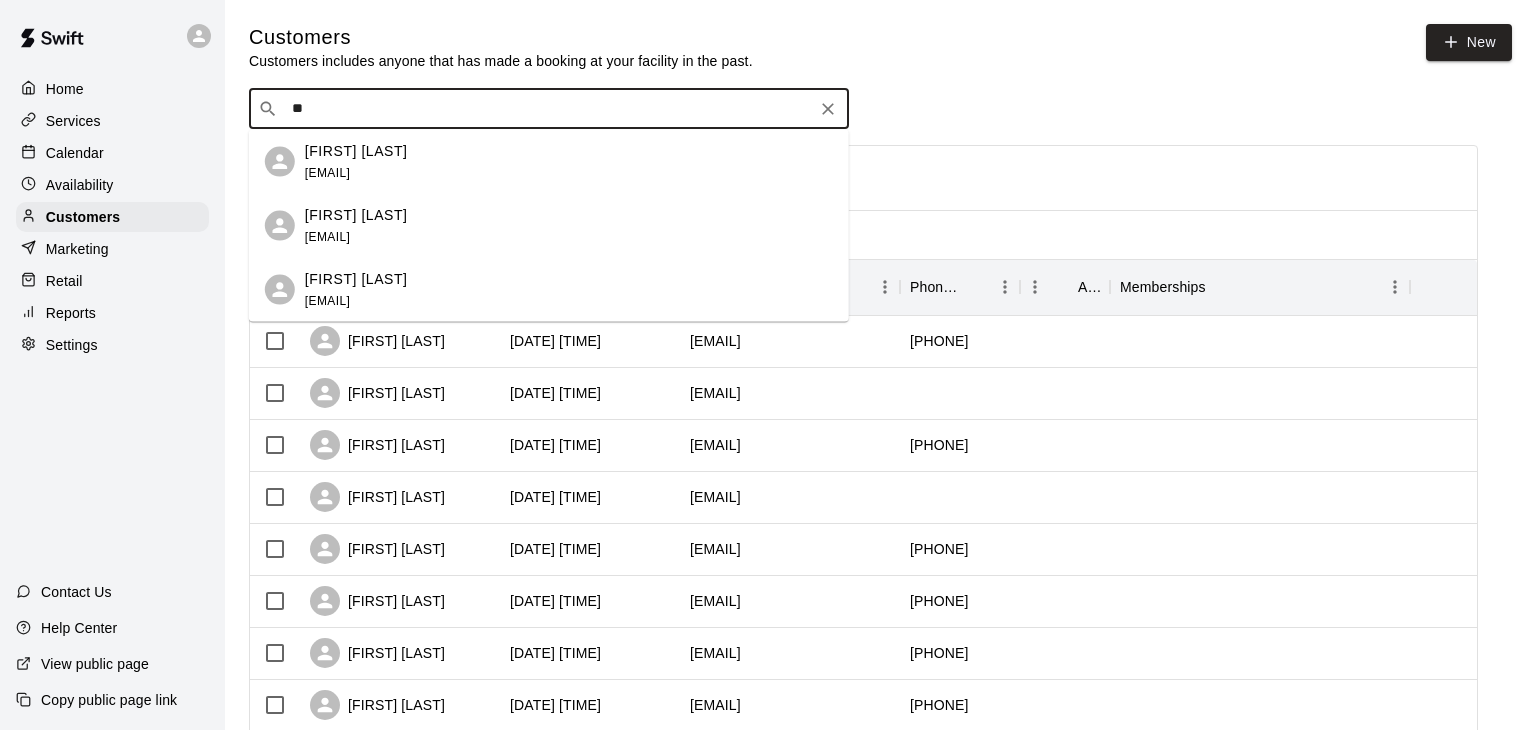 type on "*" 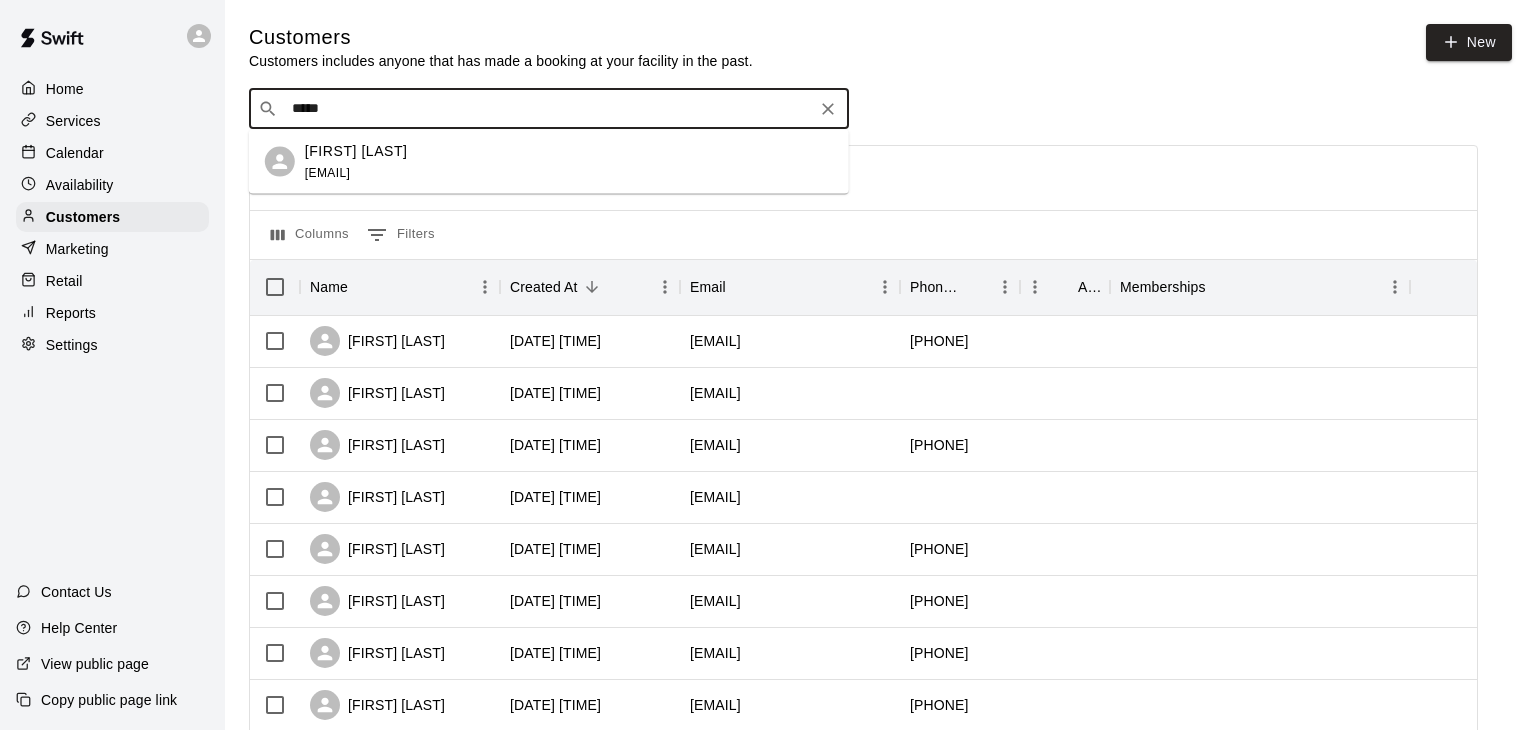 type on "******" 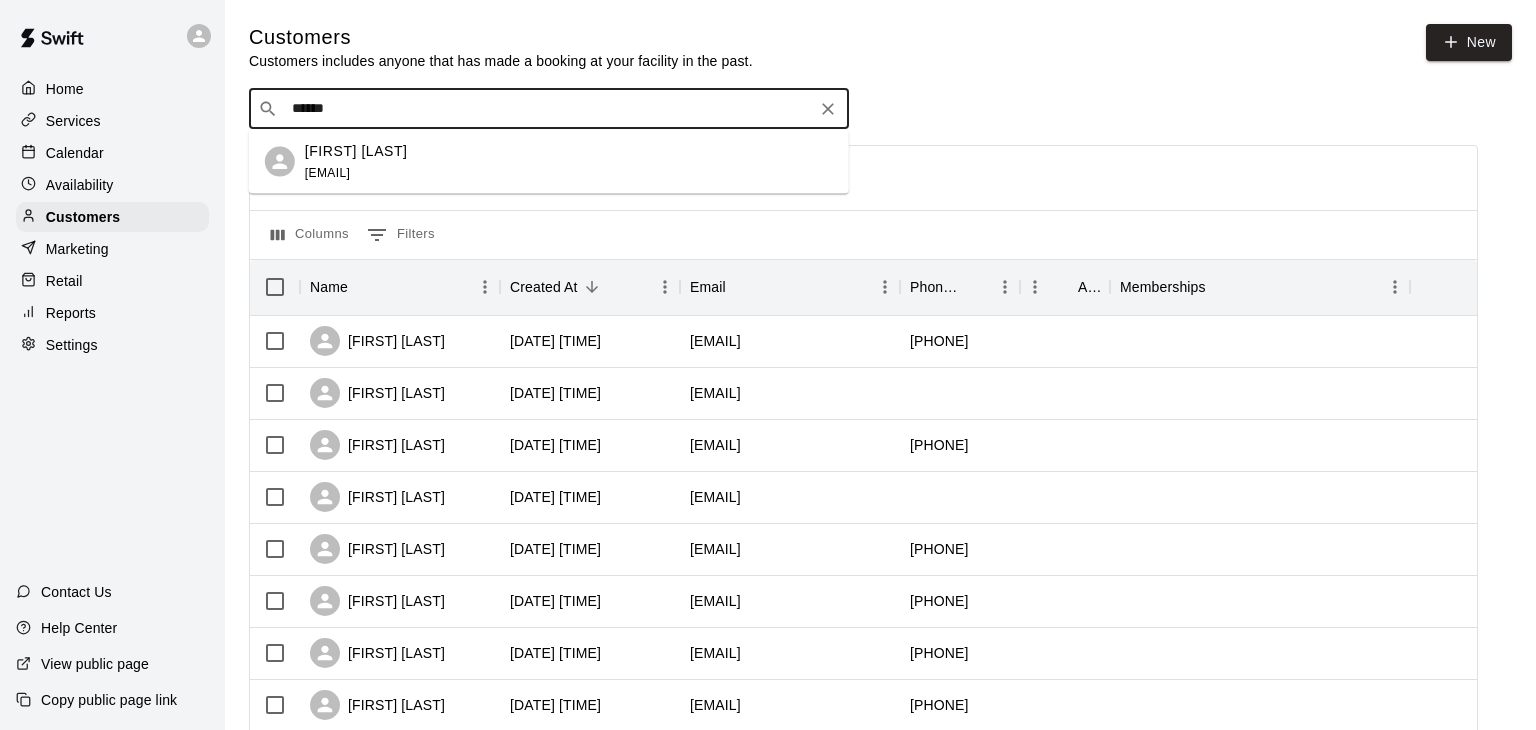 click on "mapdlp@sbcglobal.net" at bounding box center (327, 172) 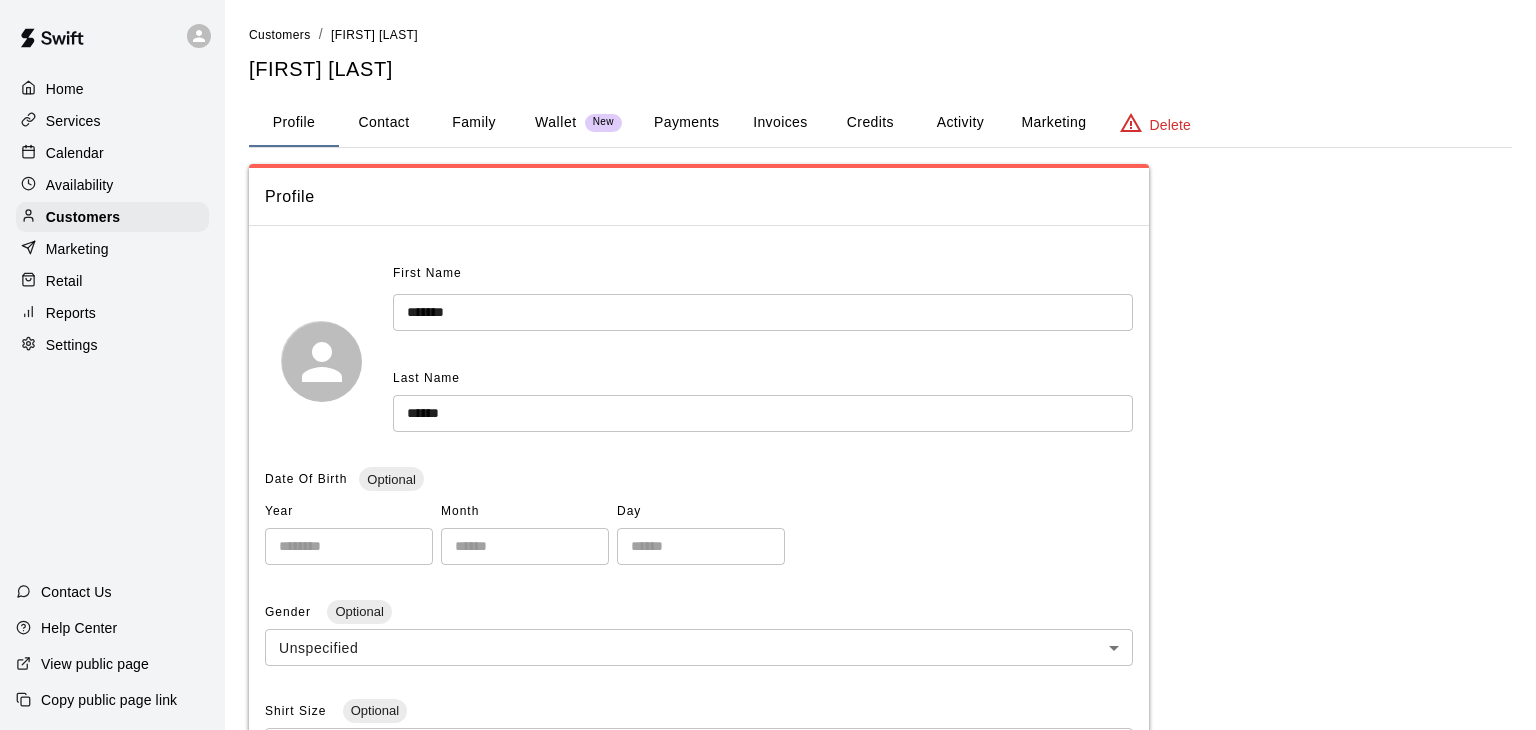 click on "Payments" at bounding box center [686, 123] 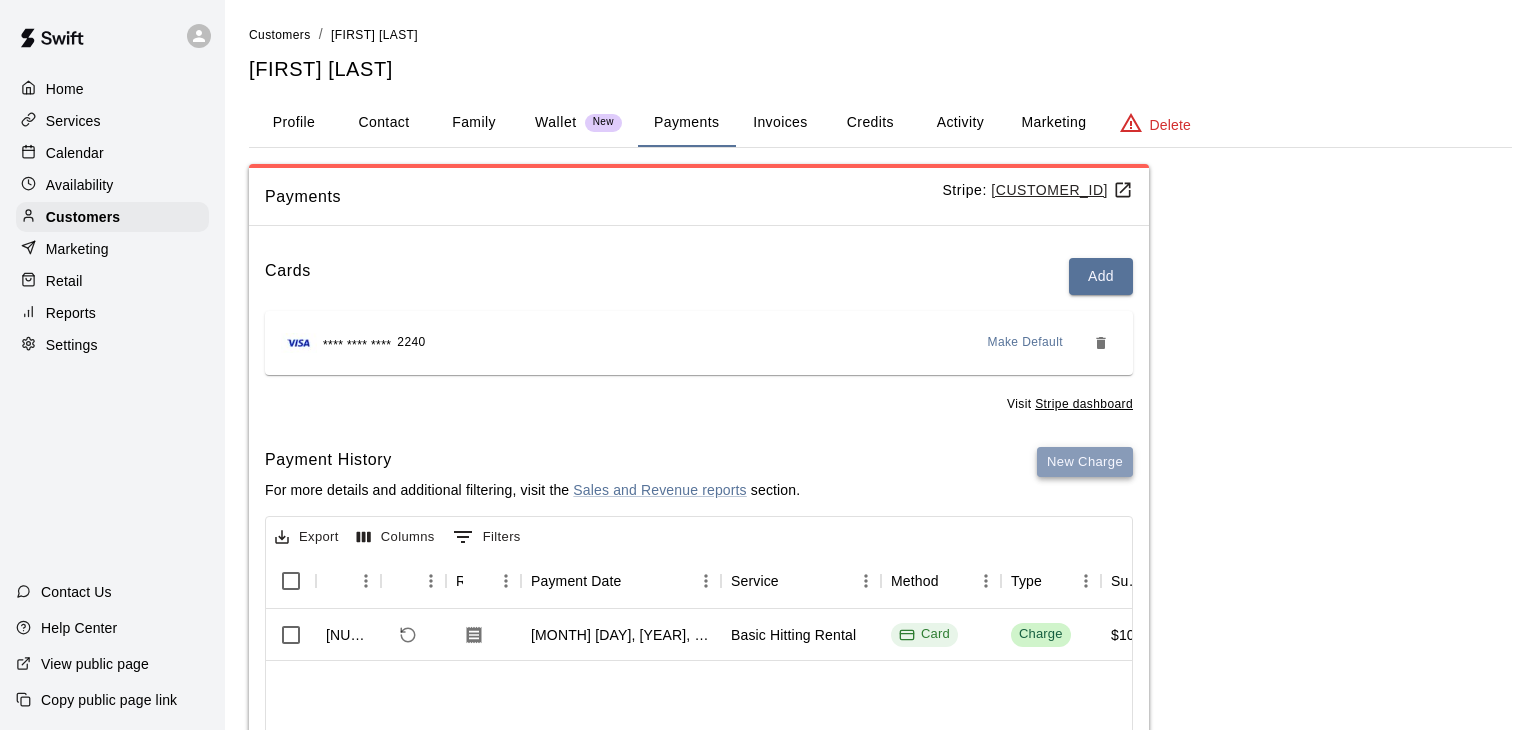 click on "New Charge" at bounding box center [1085, 462] 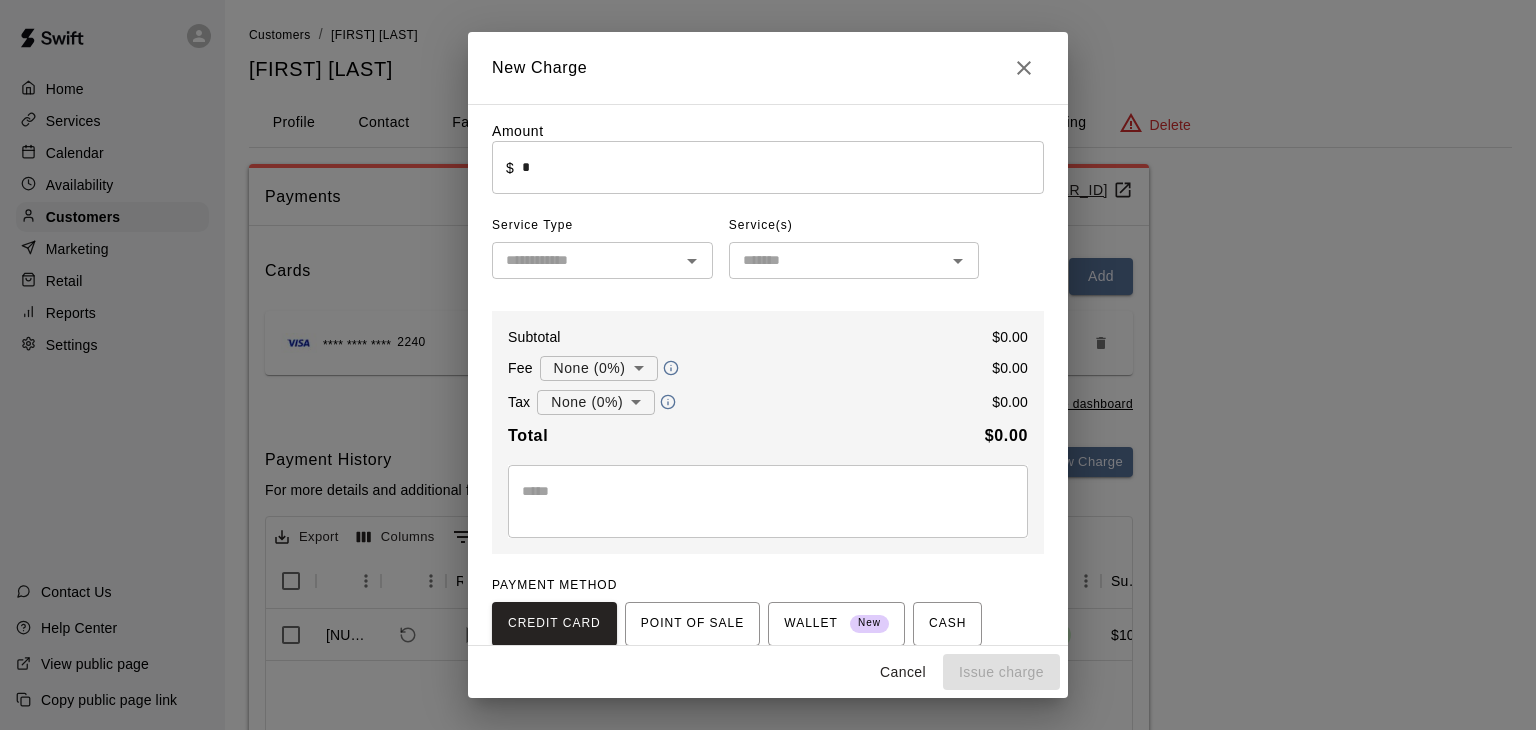 click on "*" at bounding box center (783, 167) 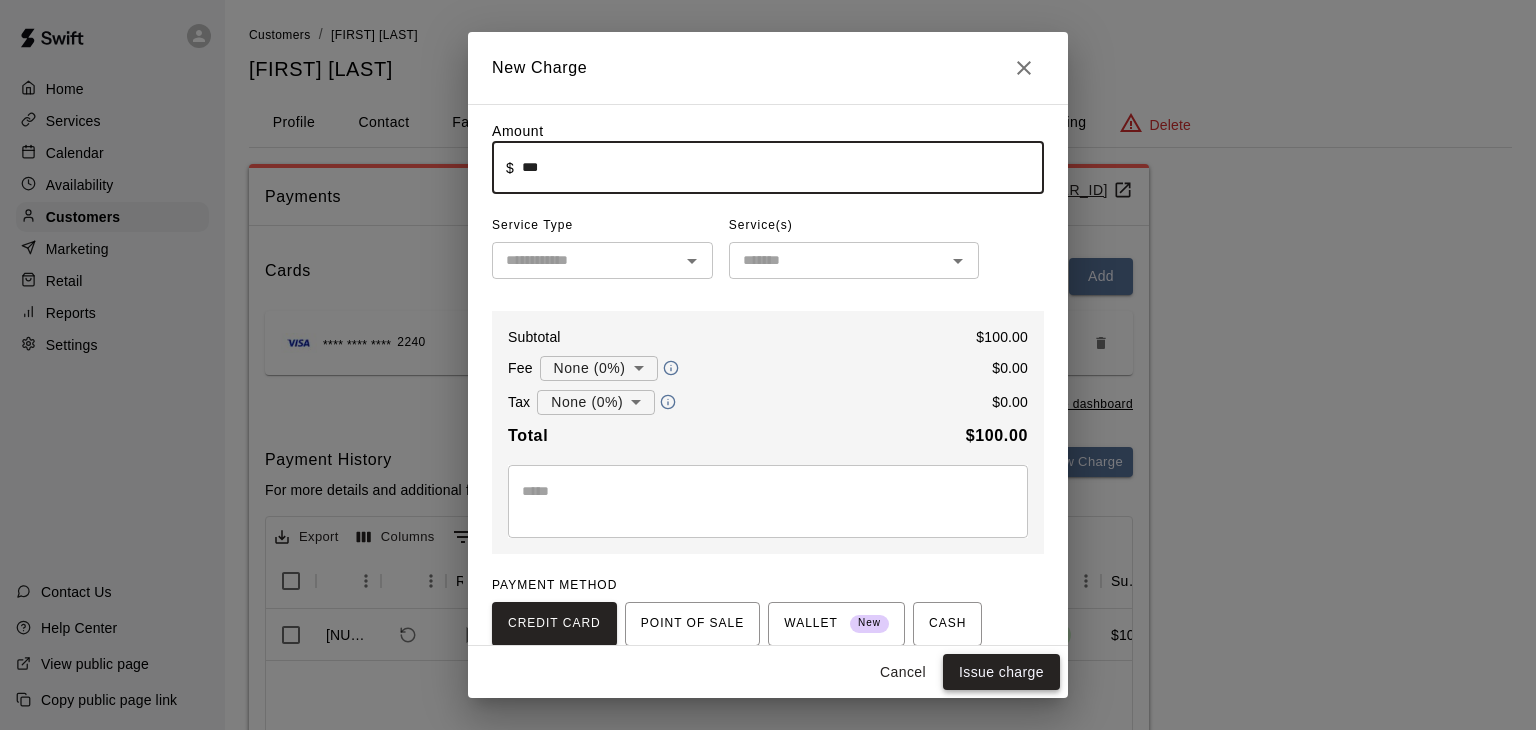 click on "Issue charge" at bounding box center (1001, 672) 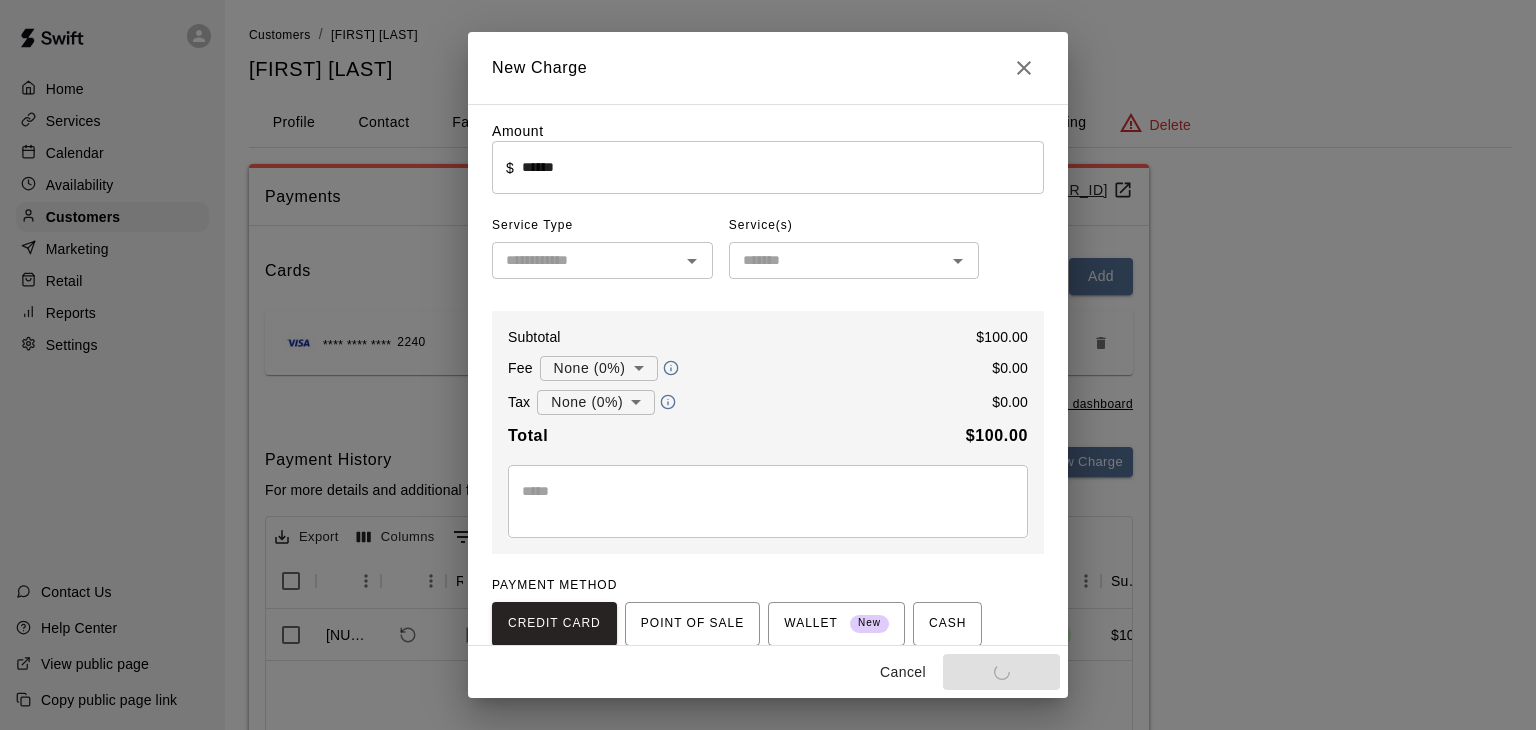 type on "*" 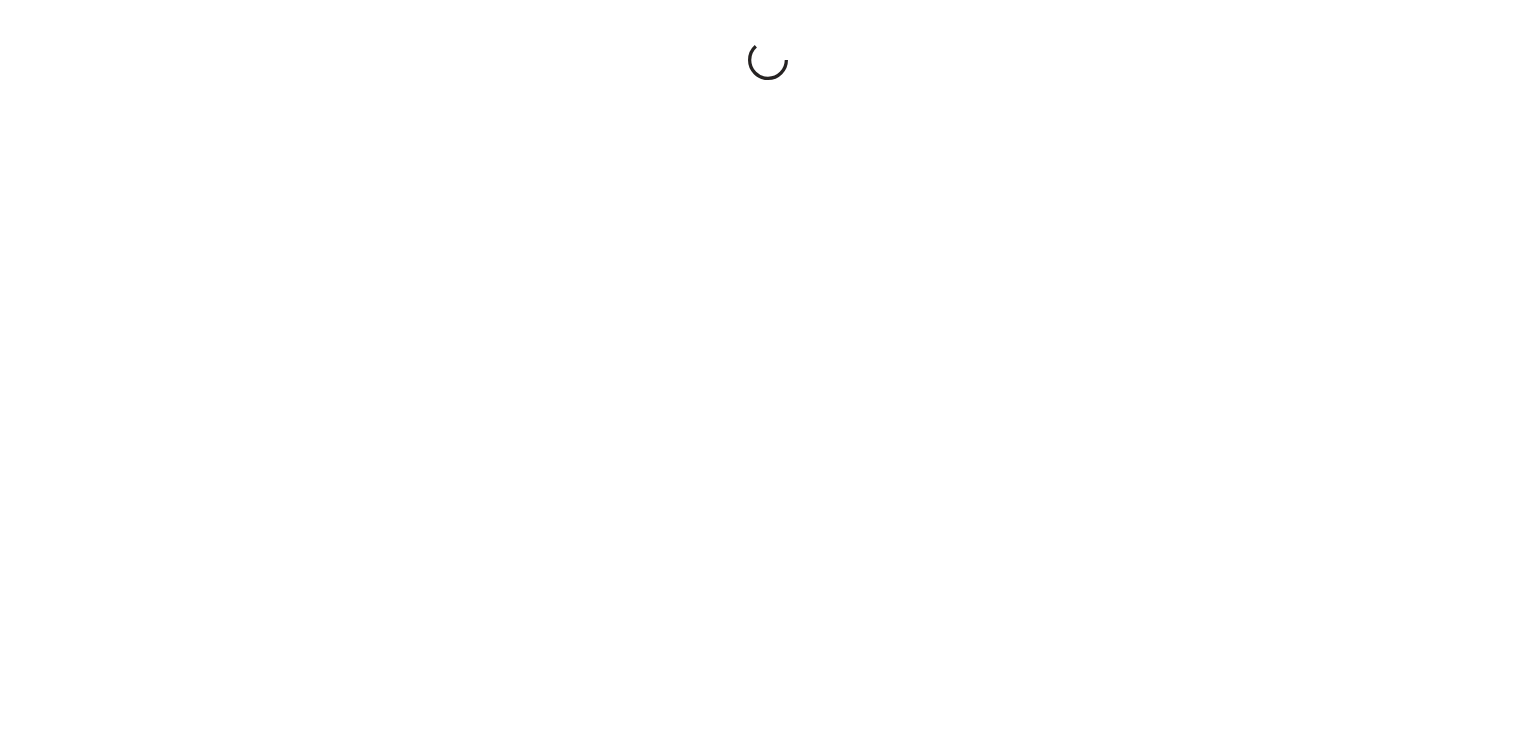 scroll, scrollTop: 0, scrollLeft: 0, axis: both 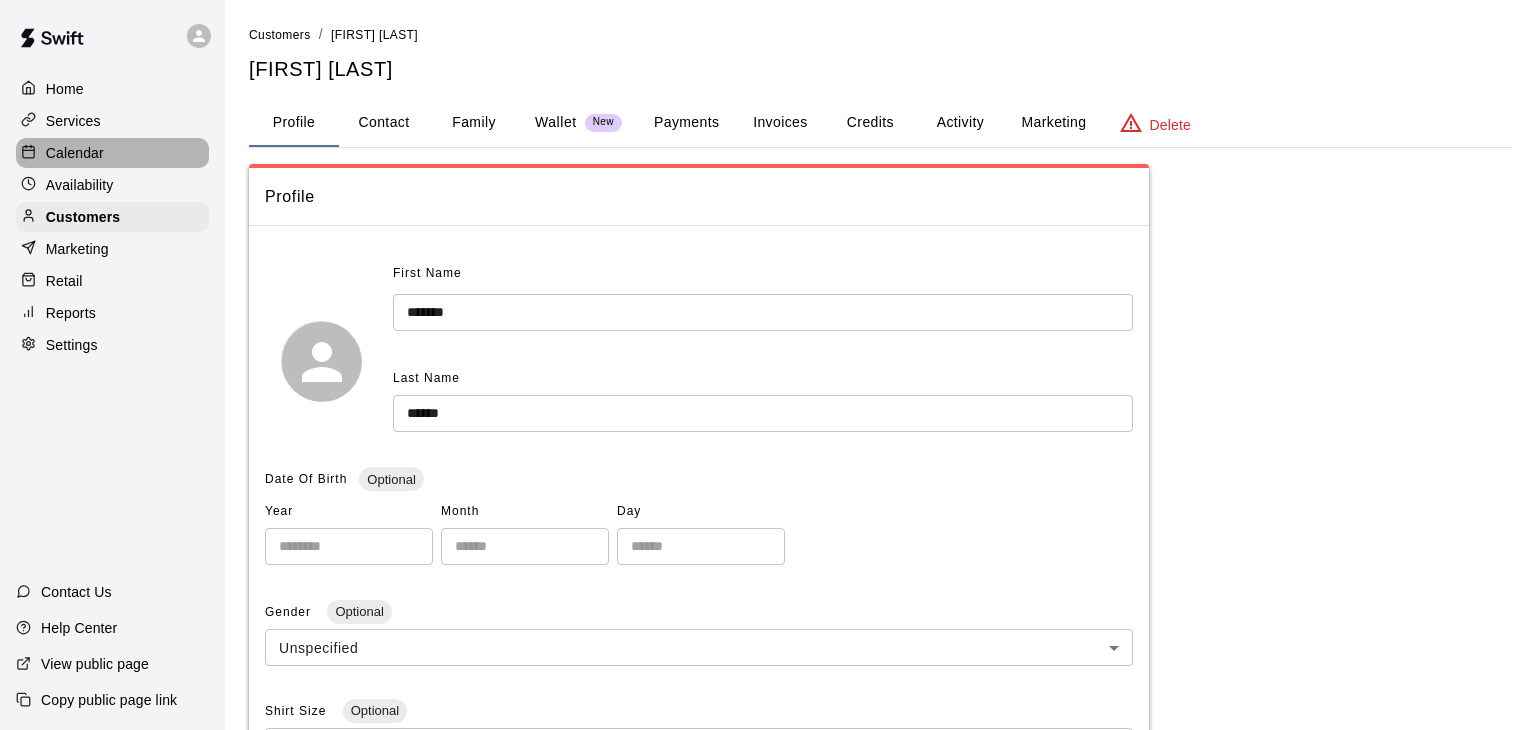 click on "Calendar" at bounding box center [75, 153] 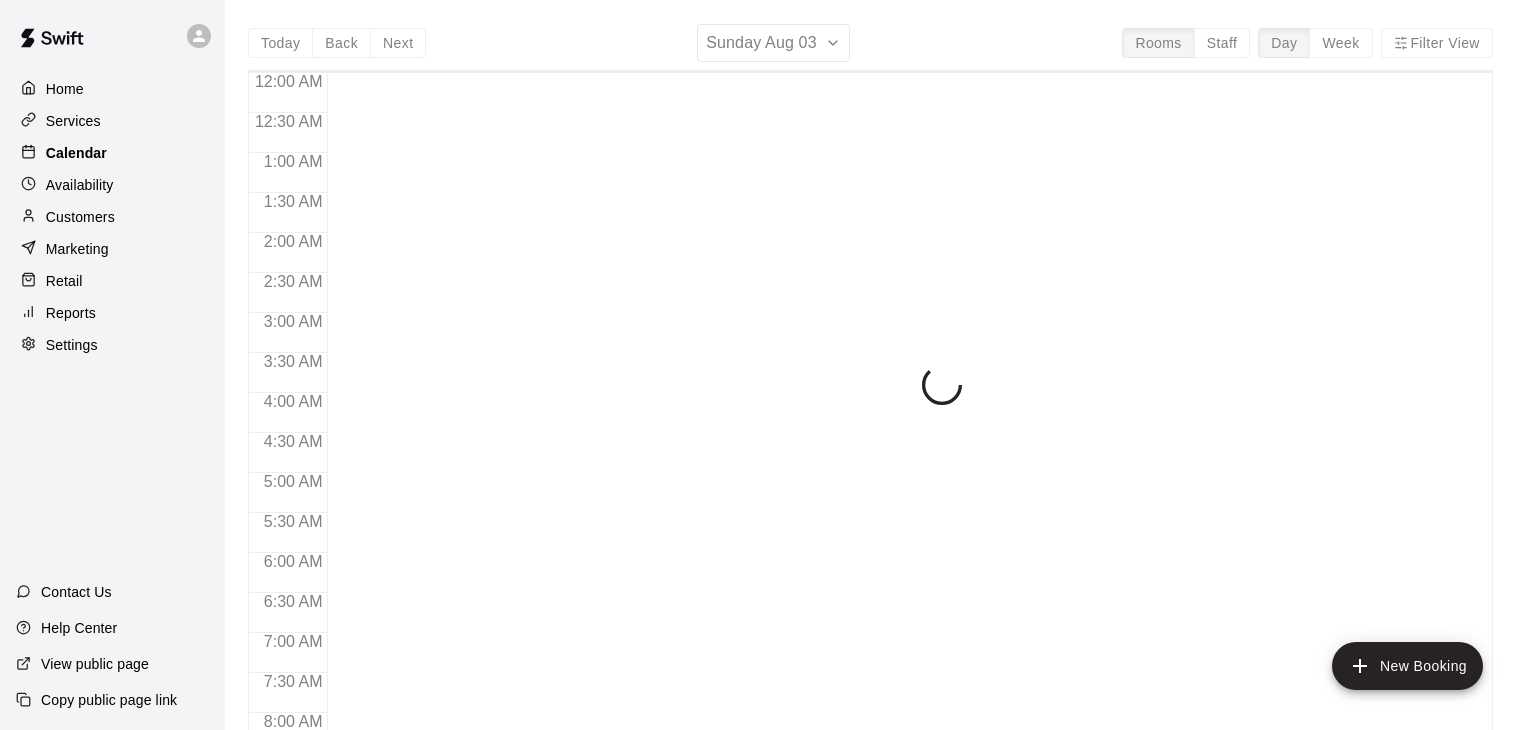 scroll, scrollTop: 1079, scrollLeft: 0, axis: vertical 